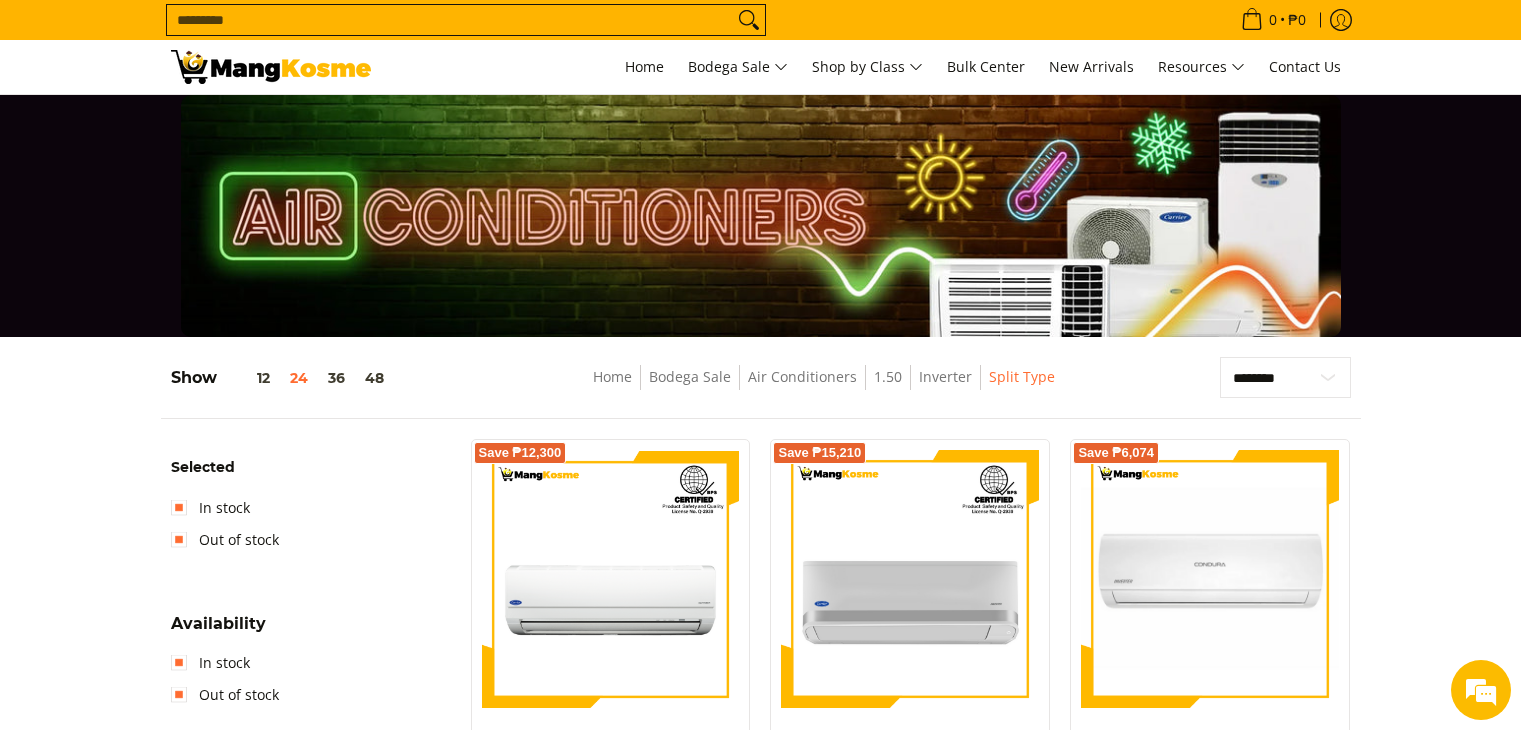 scroll, scrollTop: 861, scrollLeft: 0, axis: vertical 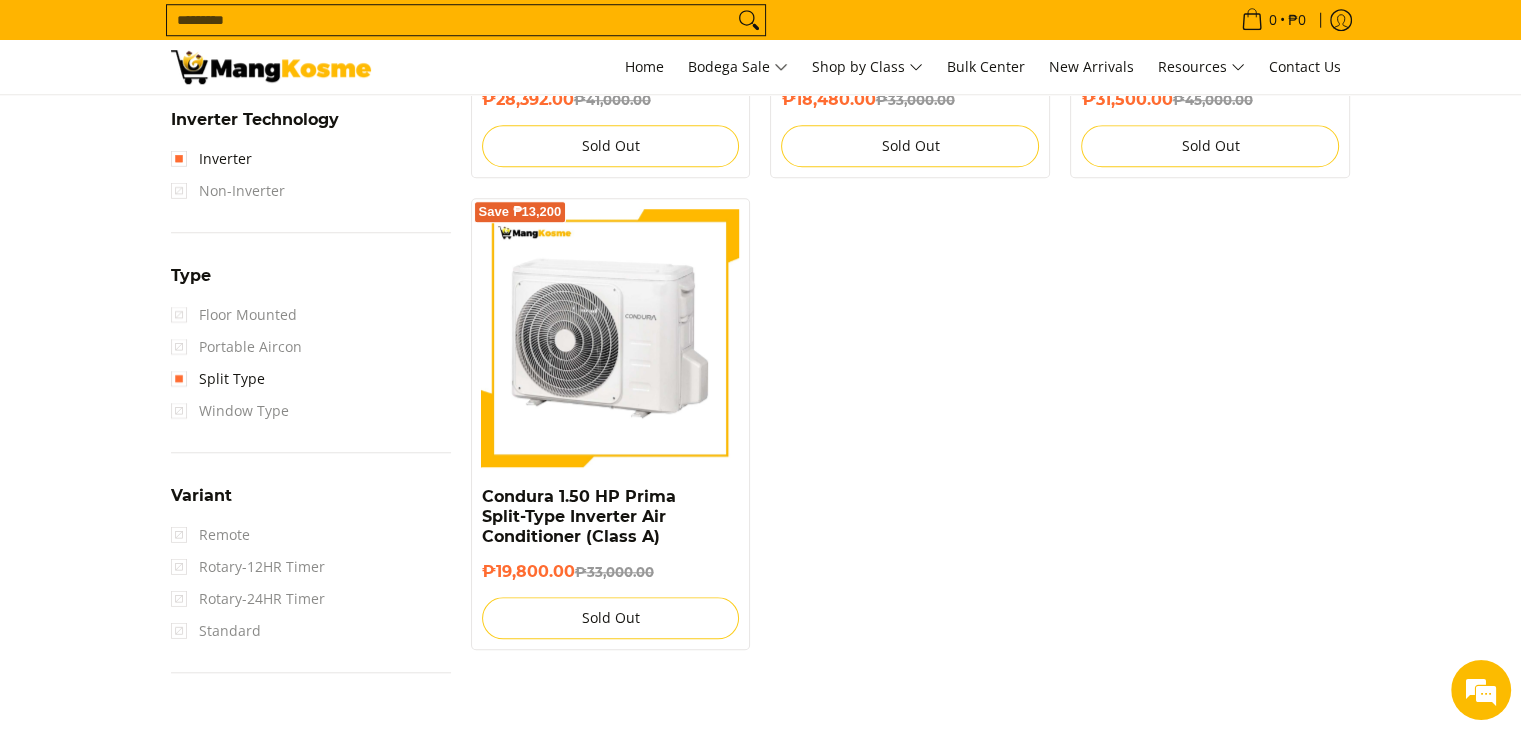 click at bounding box center [611, 338] 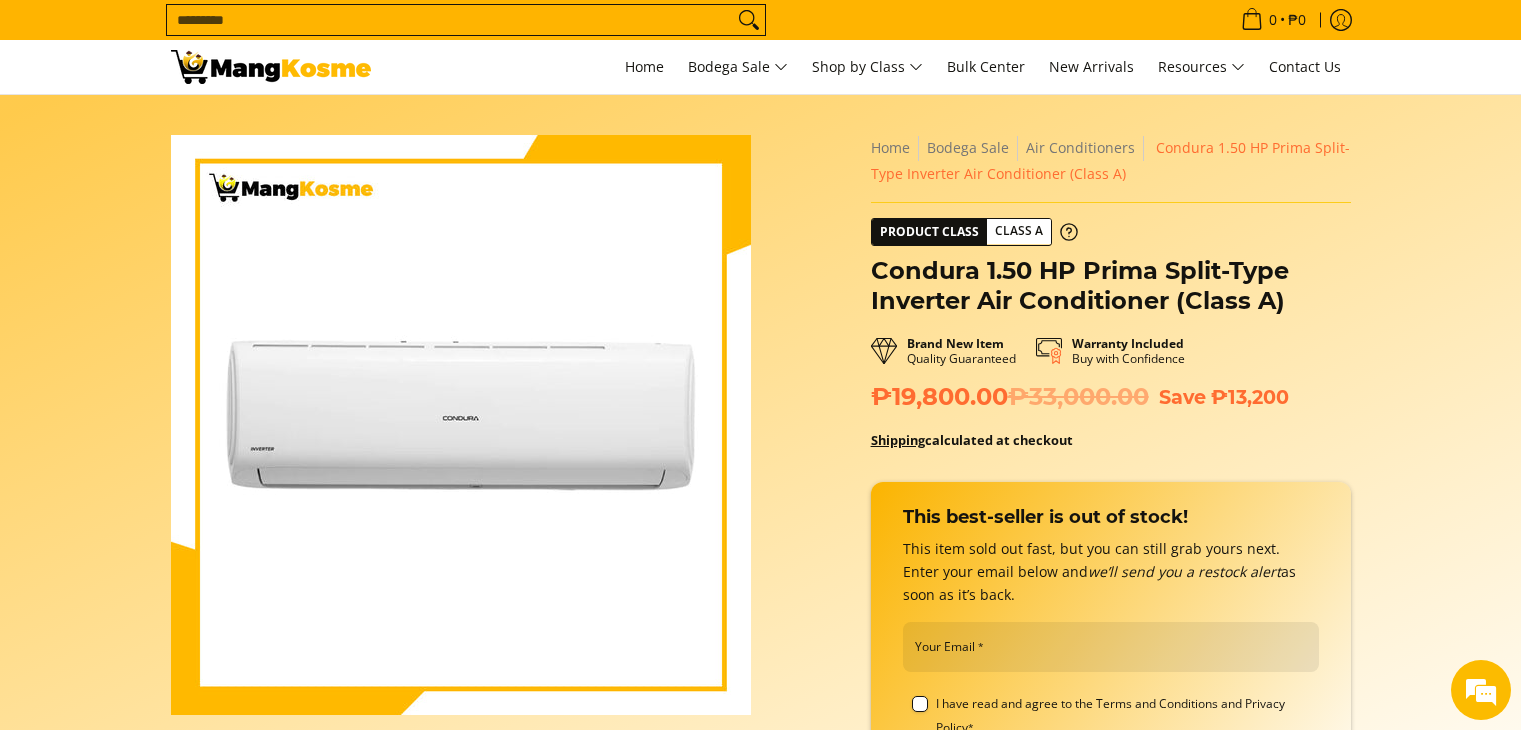 scroll, scrollTop: 0, scrollLeft: 0, axis: both 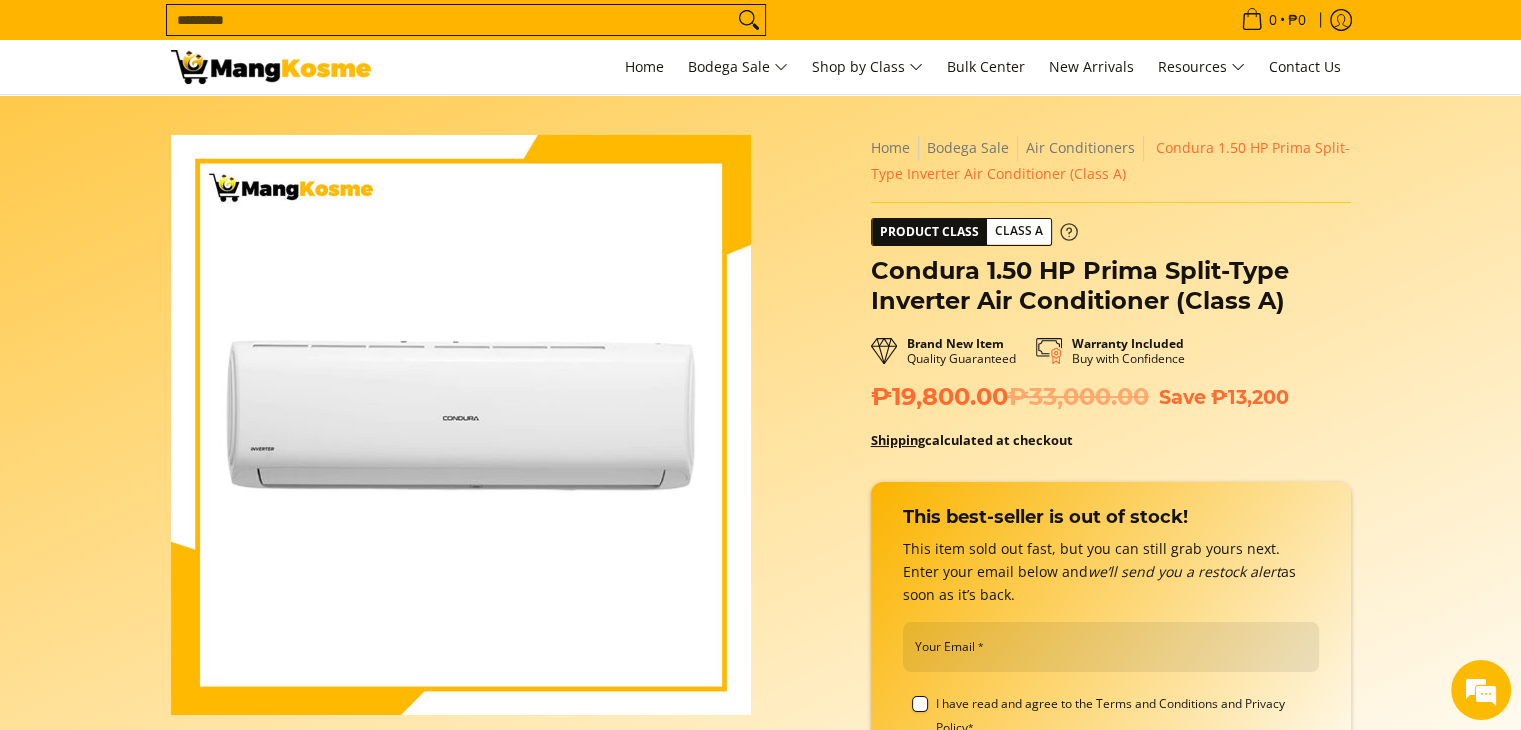 click 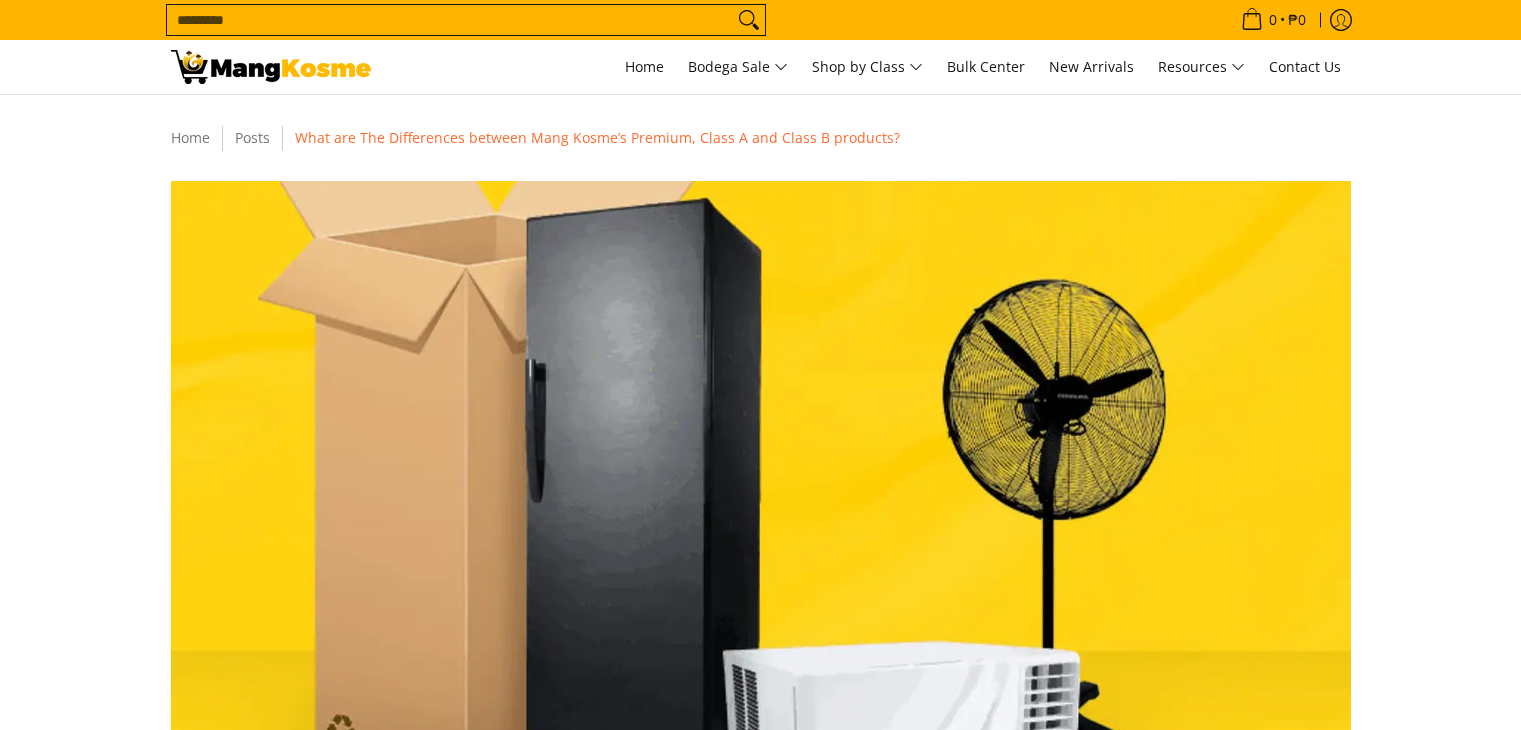 scroll, scrollTop: 0, scrollLeft: 0, axis: both 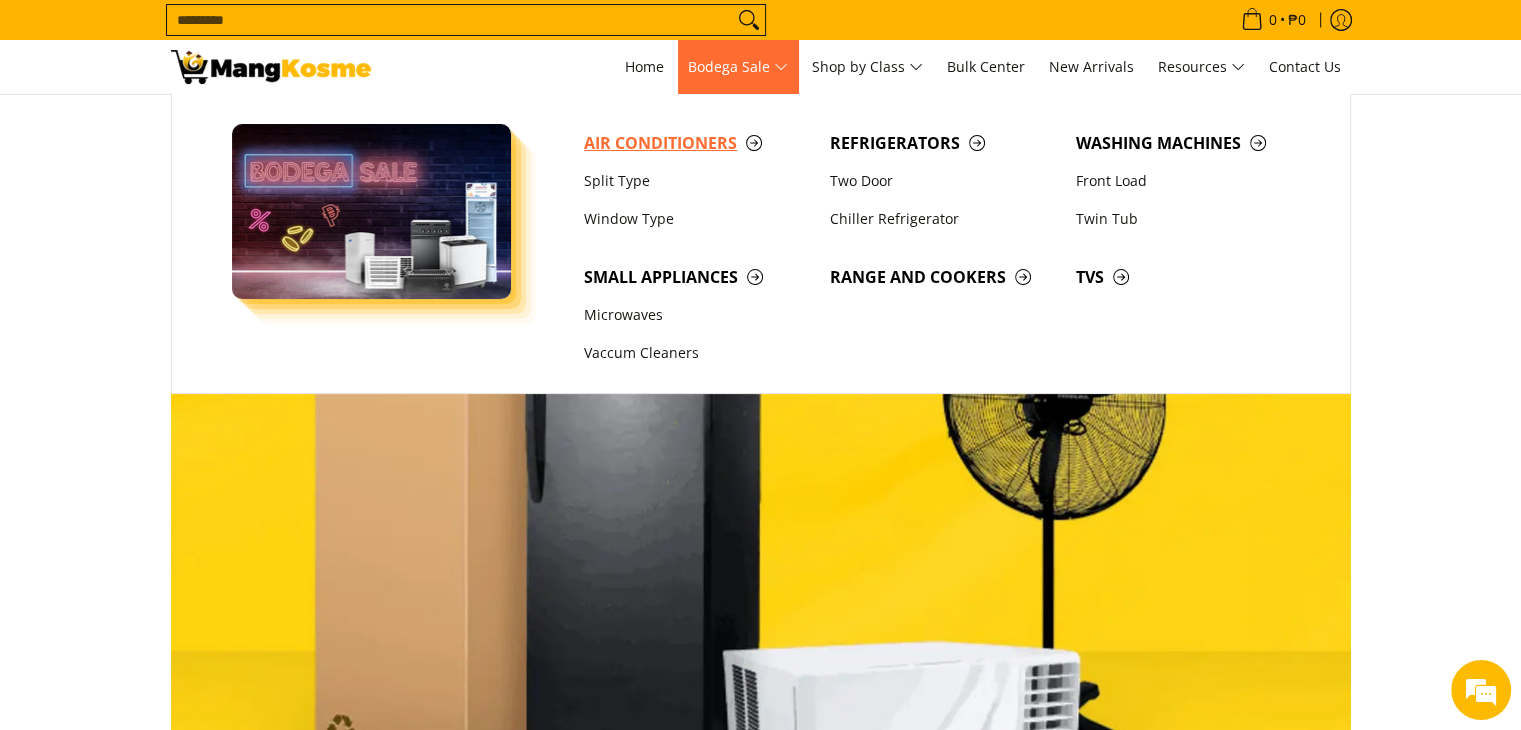 click on "Air Conditioners" at bounding box center [697, 143] 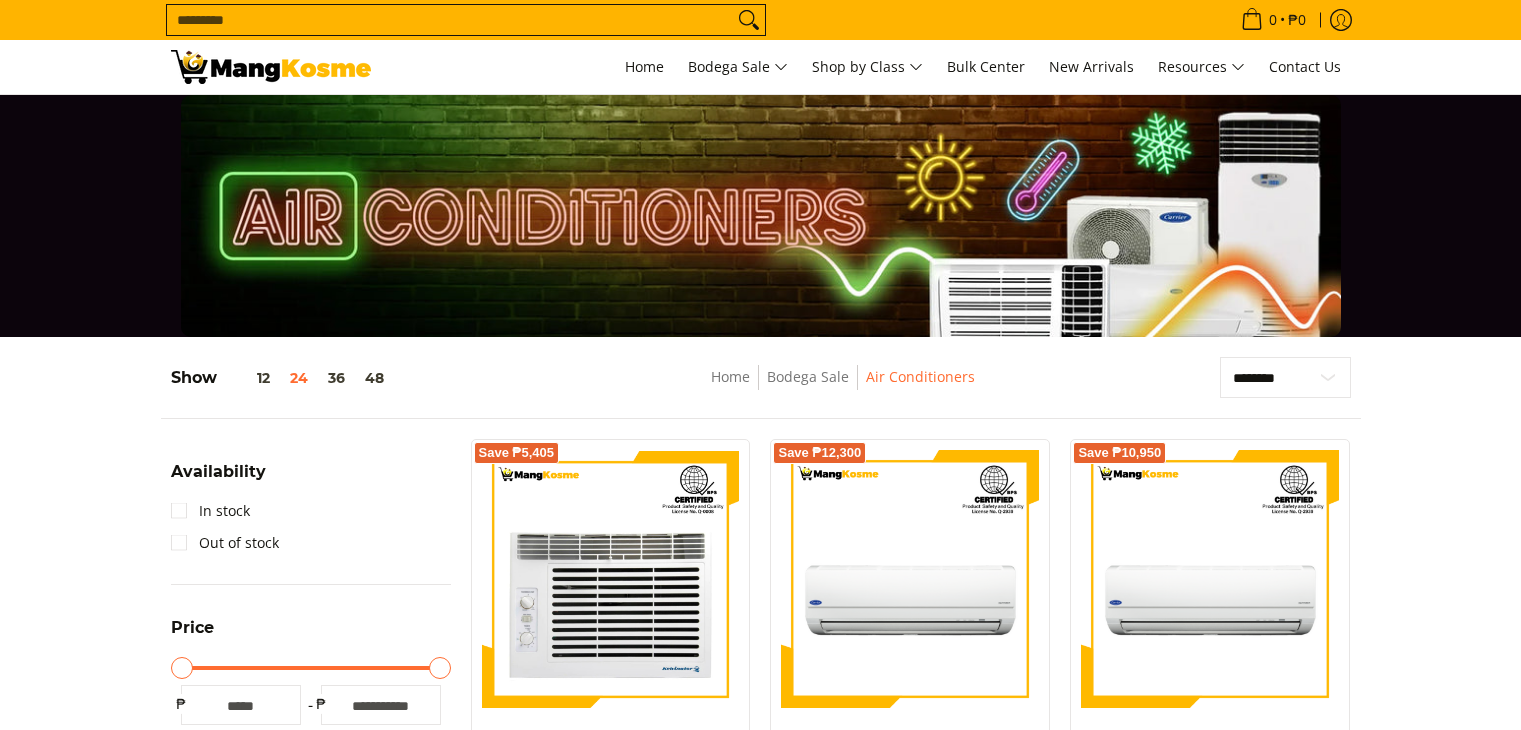 scroll, scrollTop: 0, scrollLeft: 0, axis: both 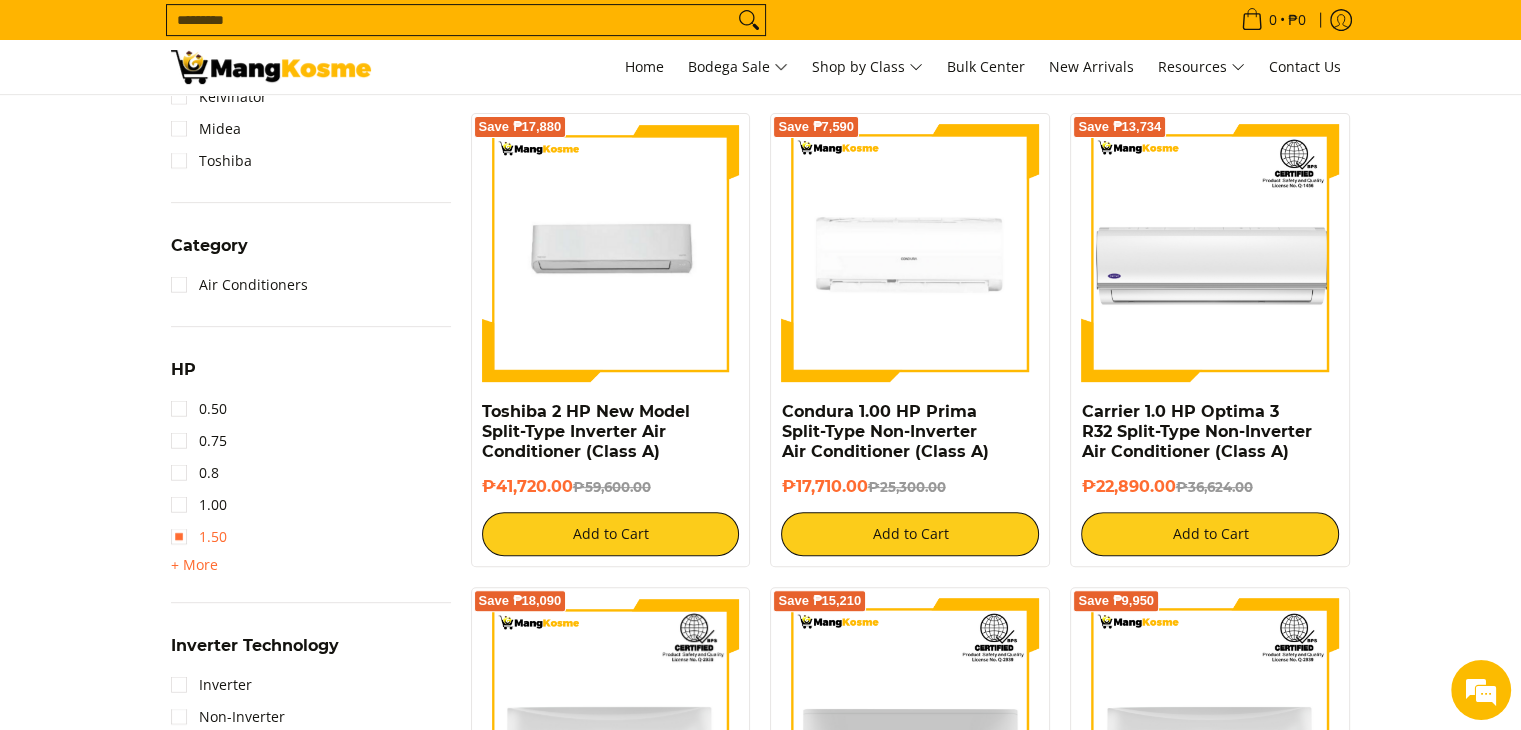 click on "1.50" at bounding box center (199, 537) 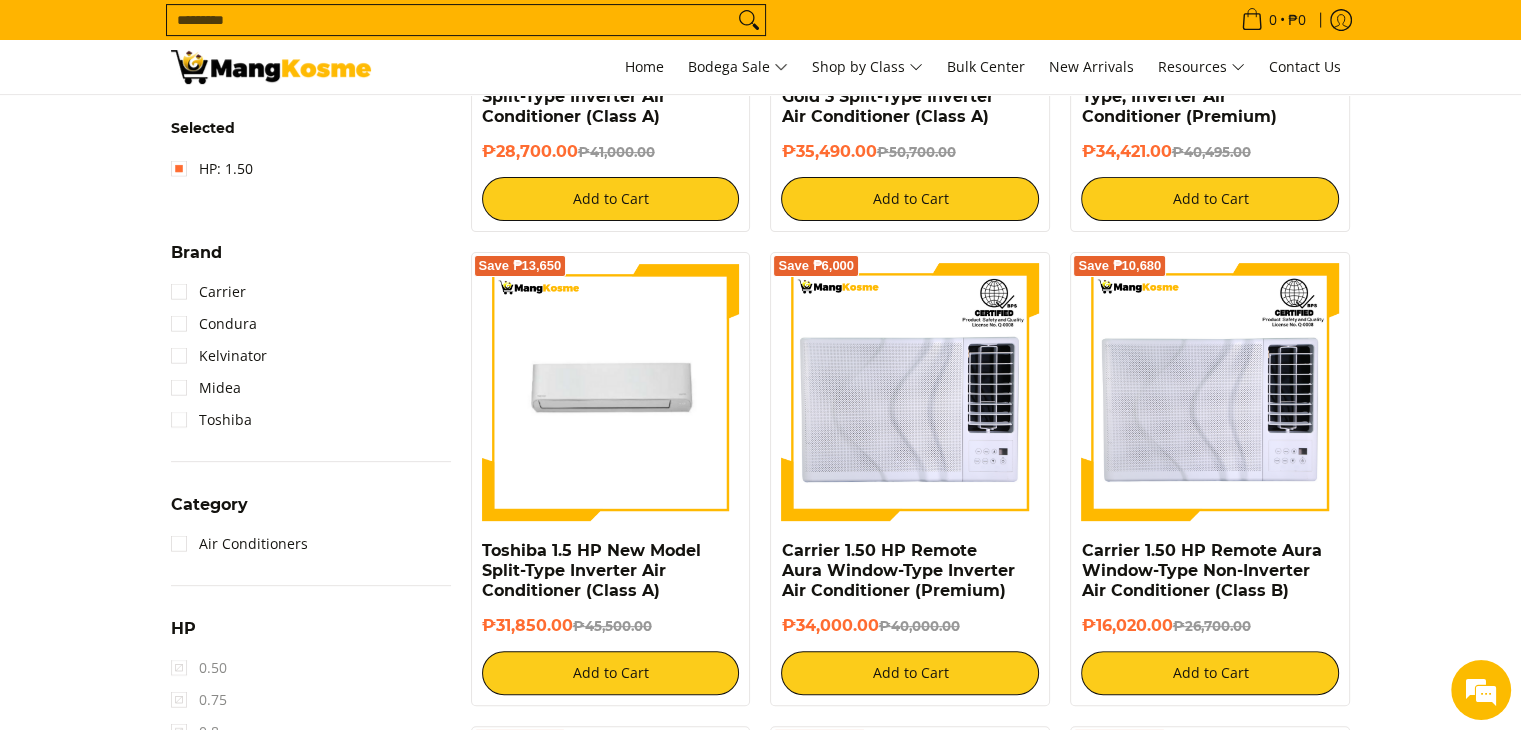 scroll, scrollTop: 861, scrollLeft: 0, axis: vertical 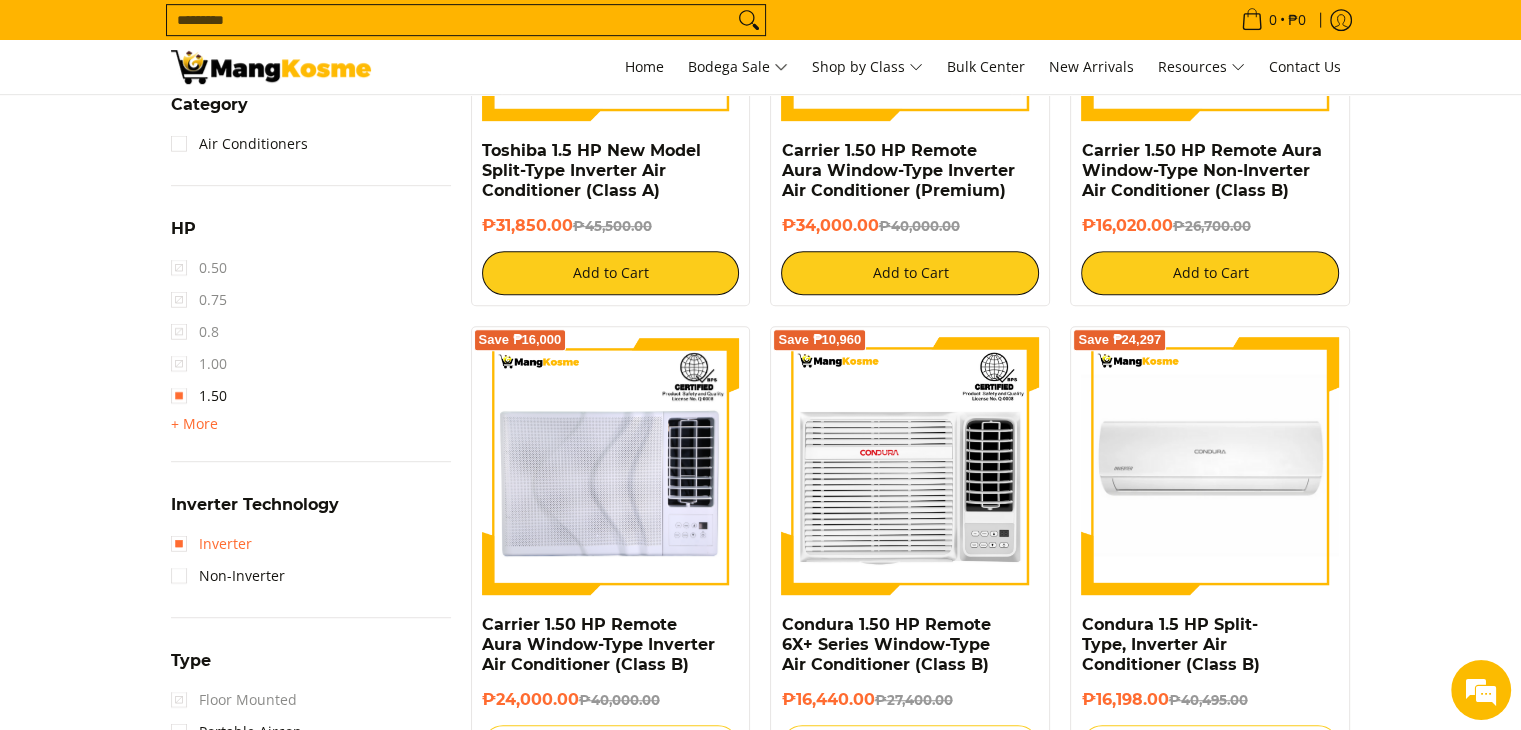 click on "Inverter" at bounding box center (211, 544) 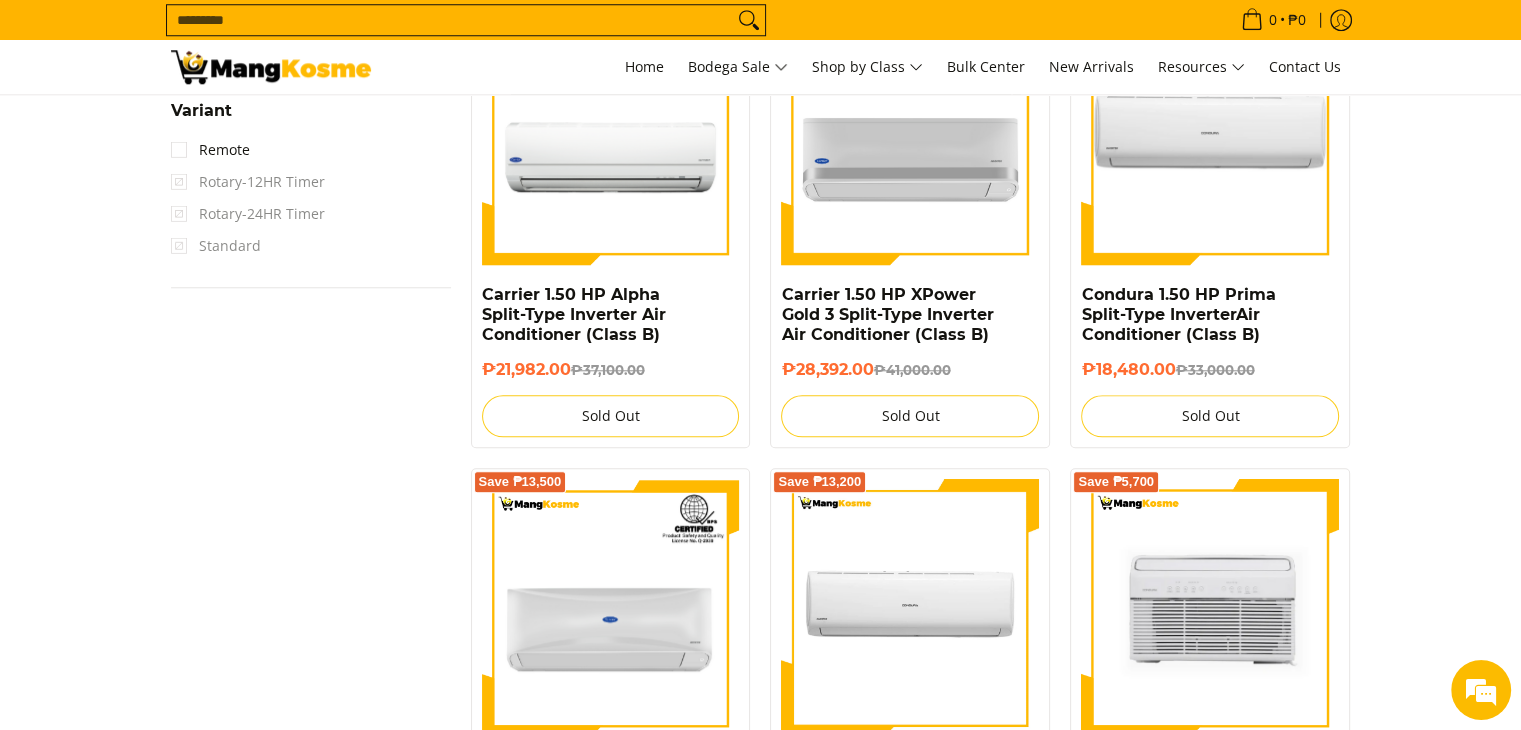 scroll, scrollTop: 1861, scrollLeft: 0, axis: vertical 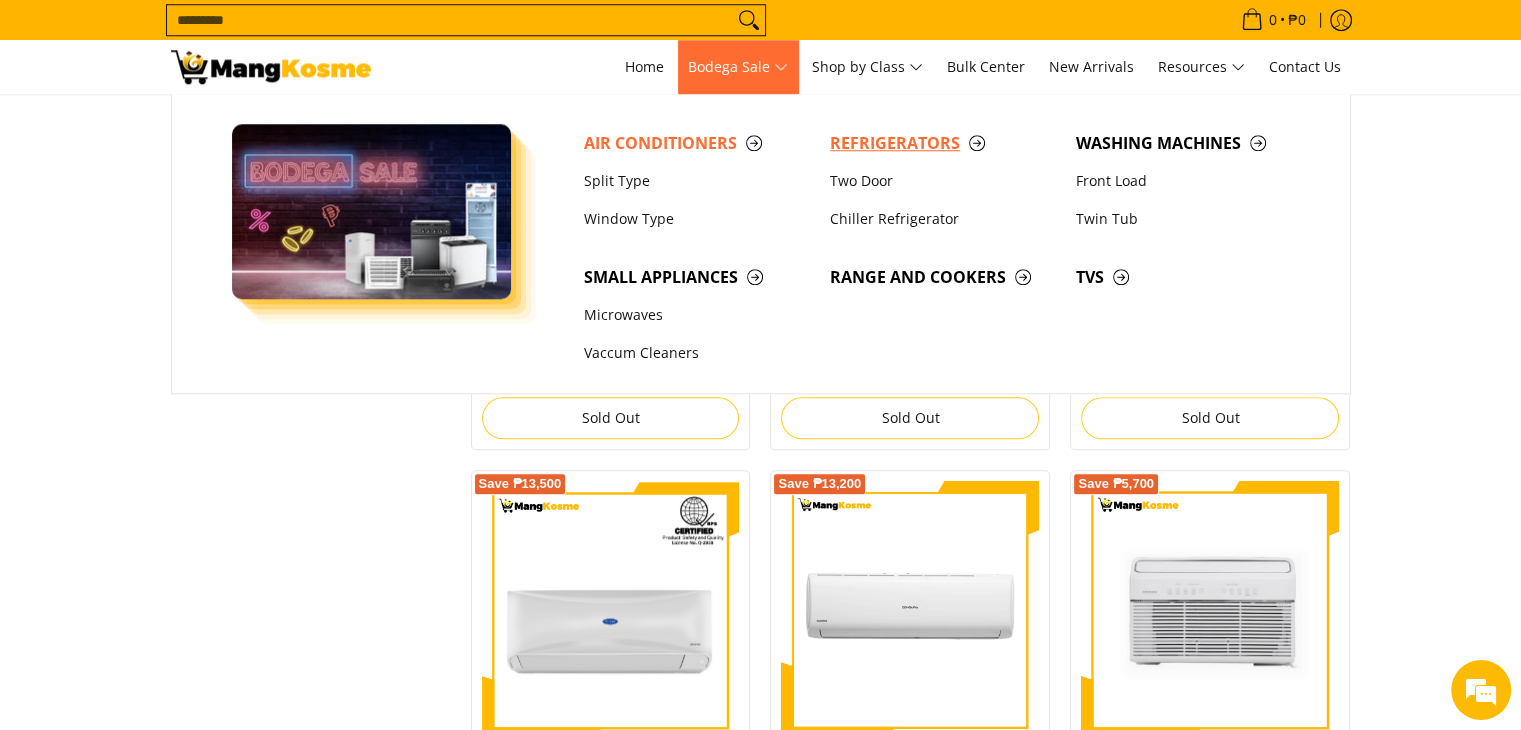 click on "Refrigerators" at bounding box center [943, 143] 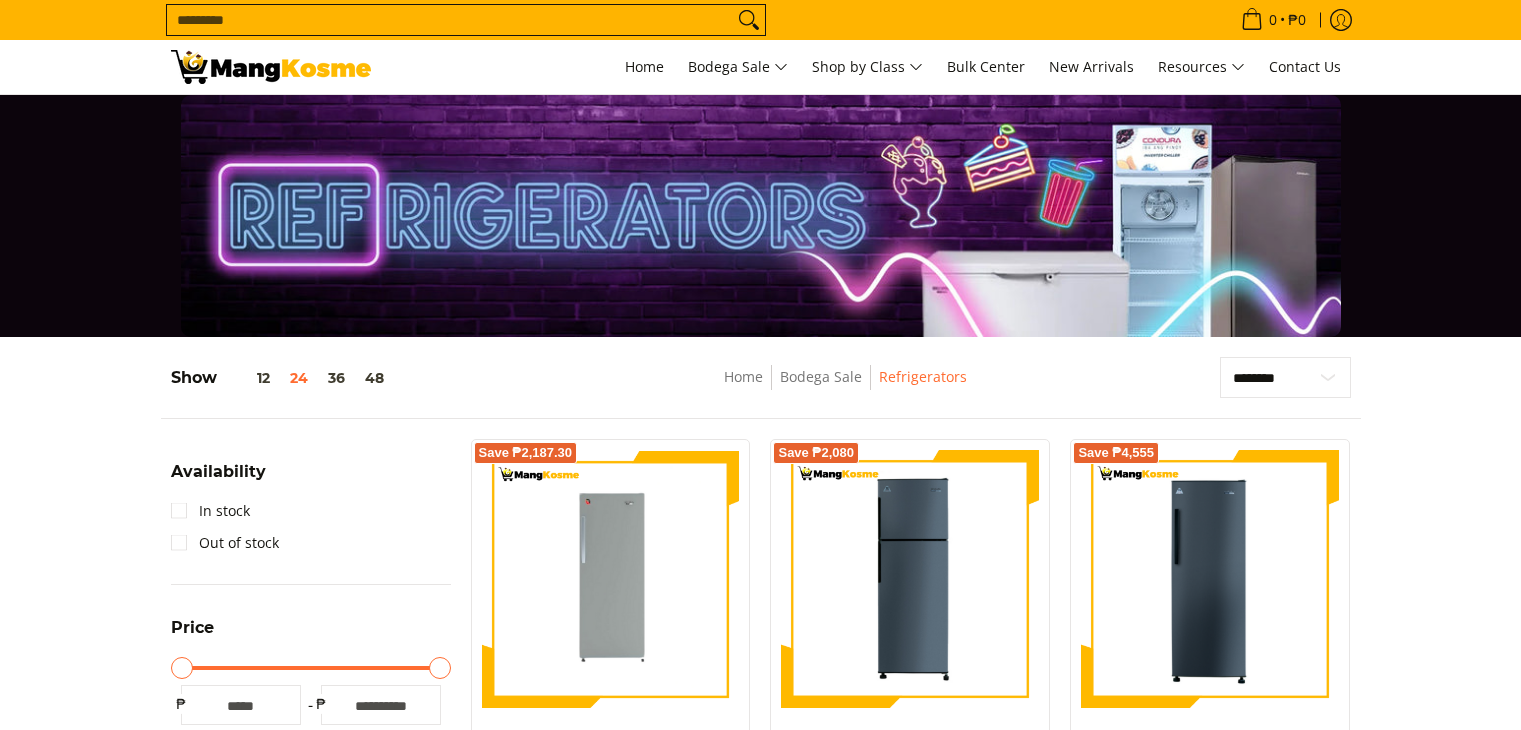 scroll, scrollTop: 100, scrollLeft: 0, axis: vertical 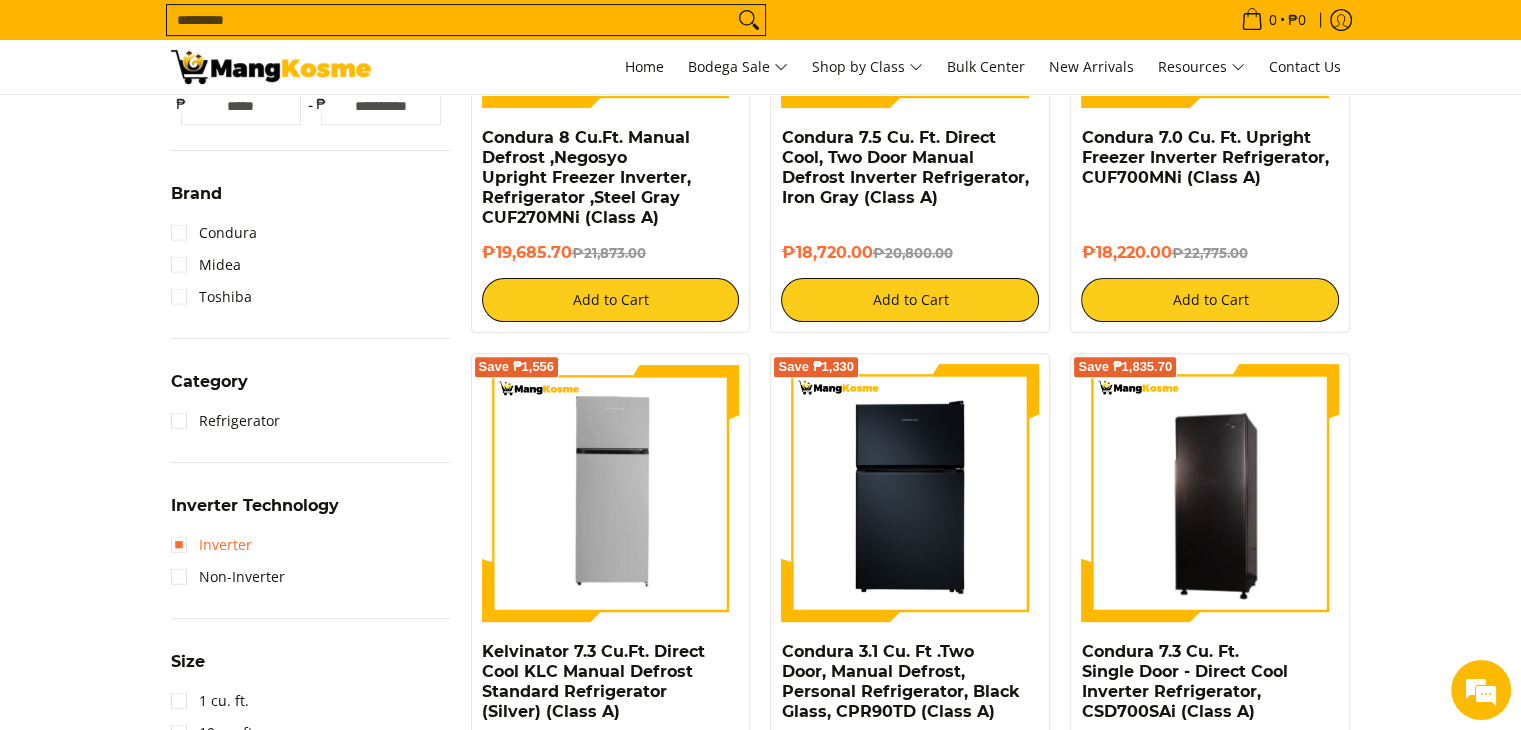 click on "Inverter" at bounding box center (211, 545) 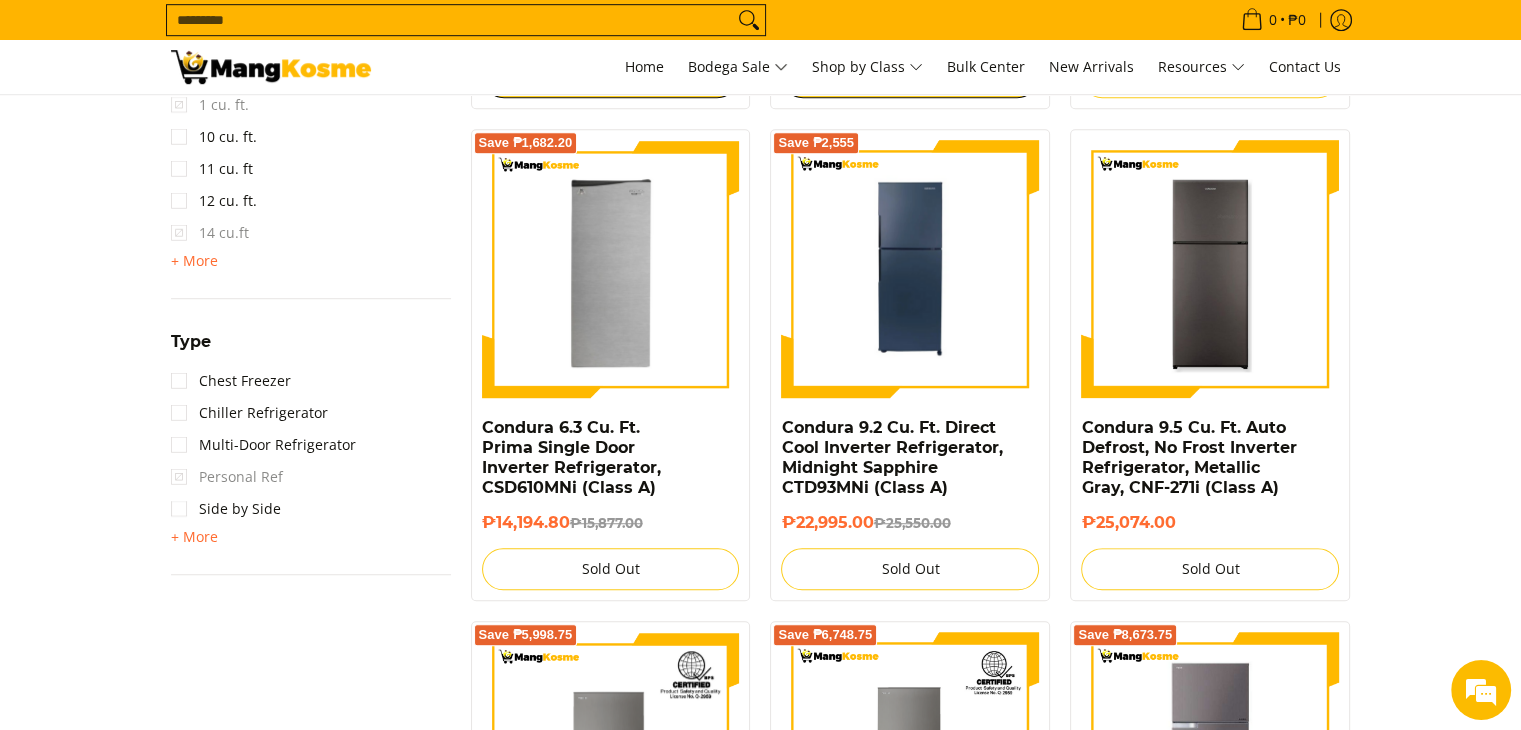 scroll, scrollTop: 1461, scrollLeft: 0, axis: vertical 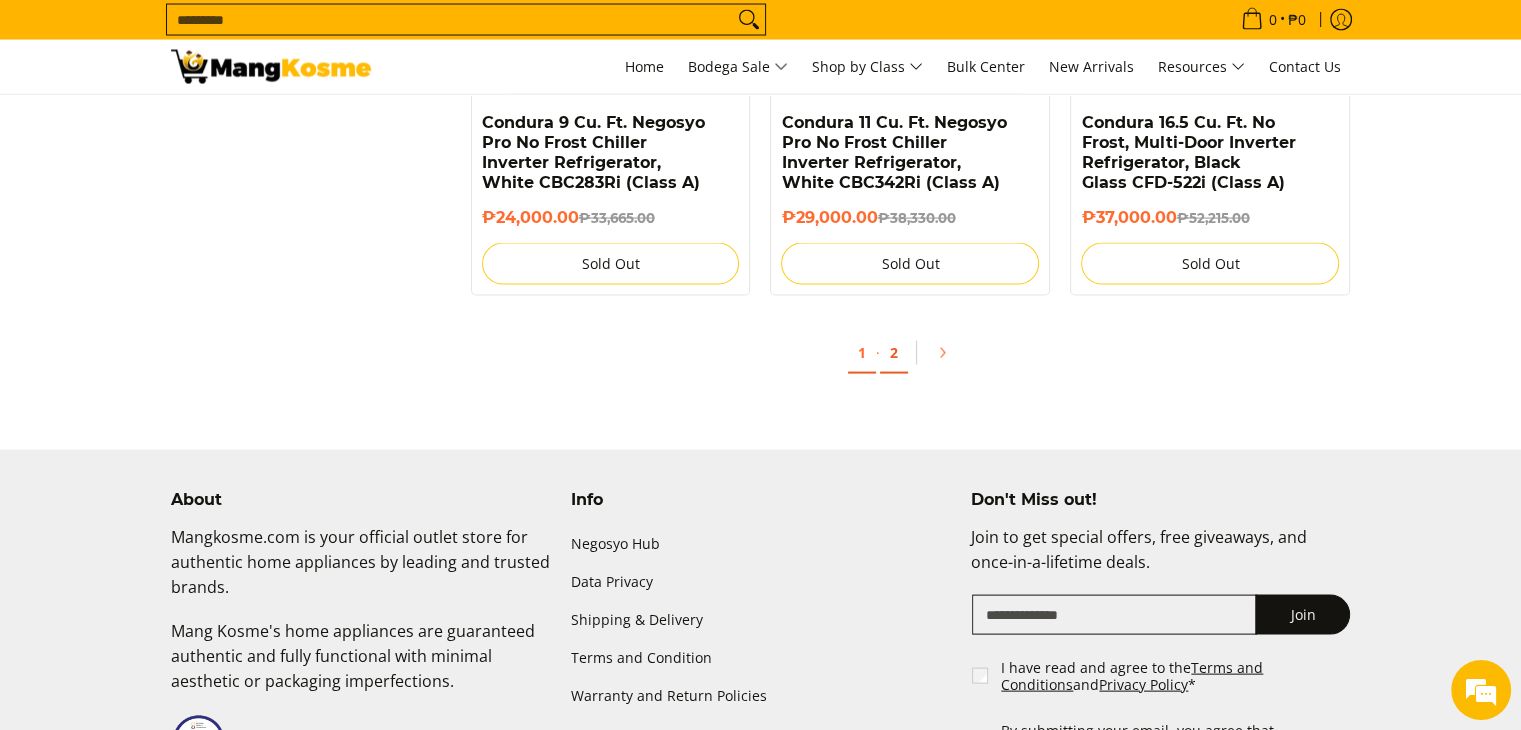 click on "2" at bounding box center [894, 353] 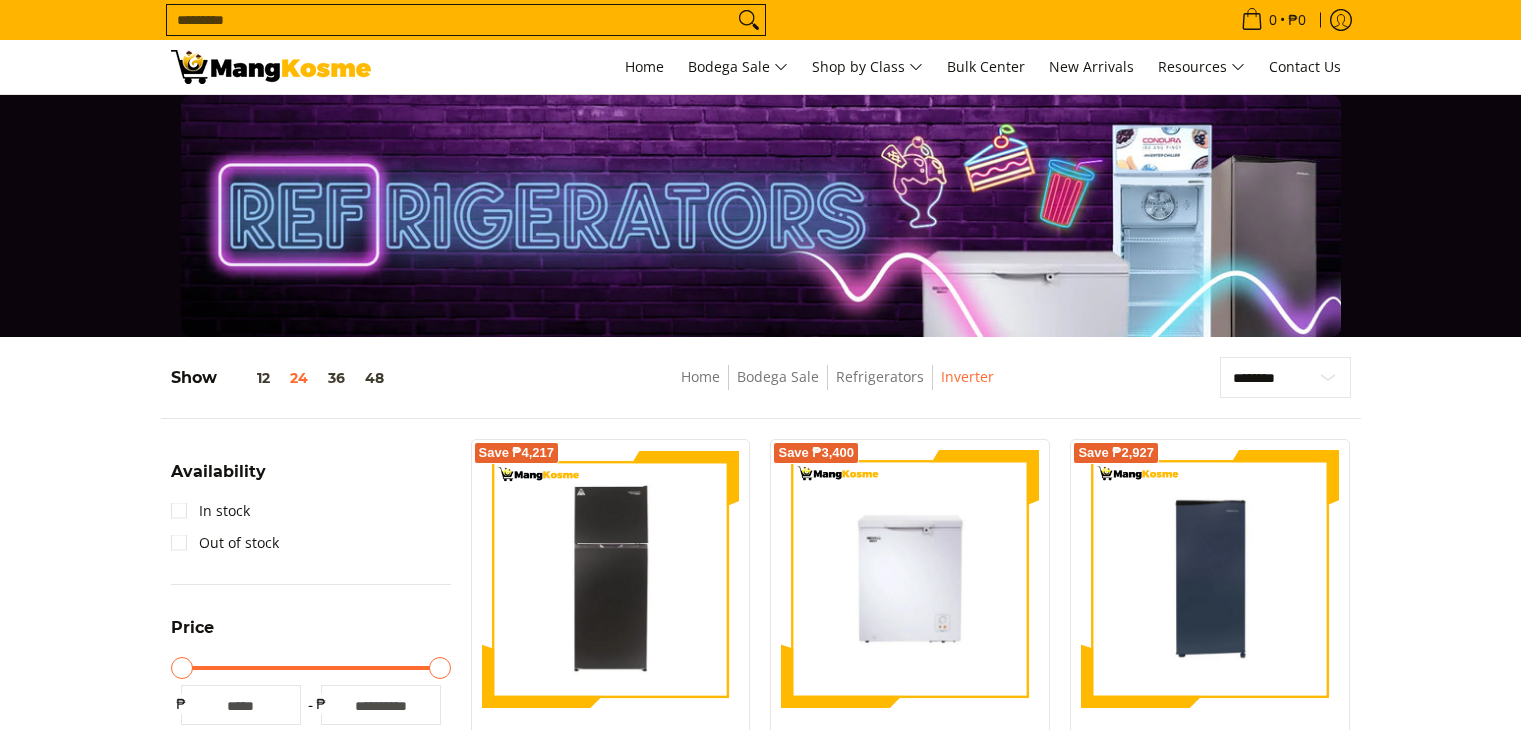 scroll, scrollTop: 300, scrollLeft: 0, axis: vertical 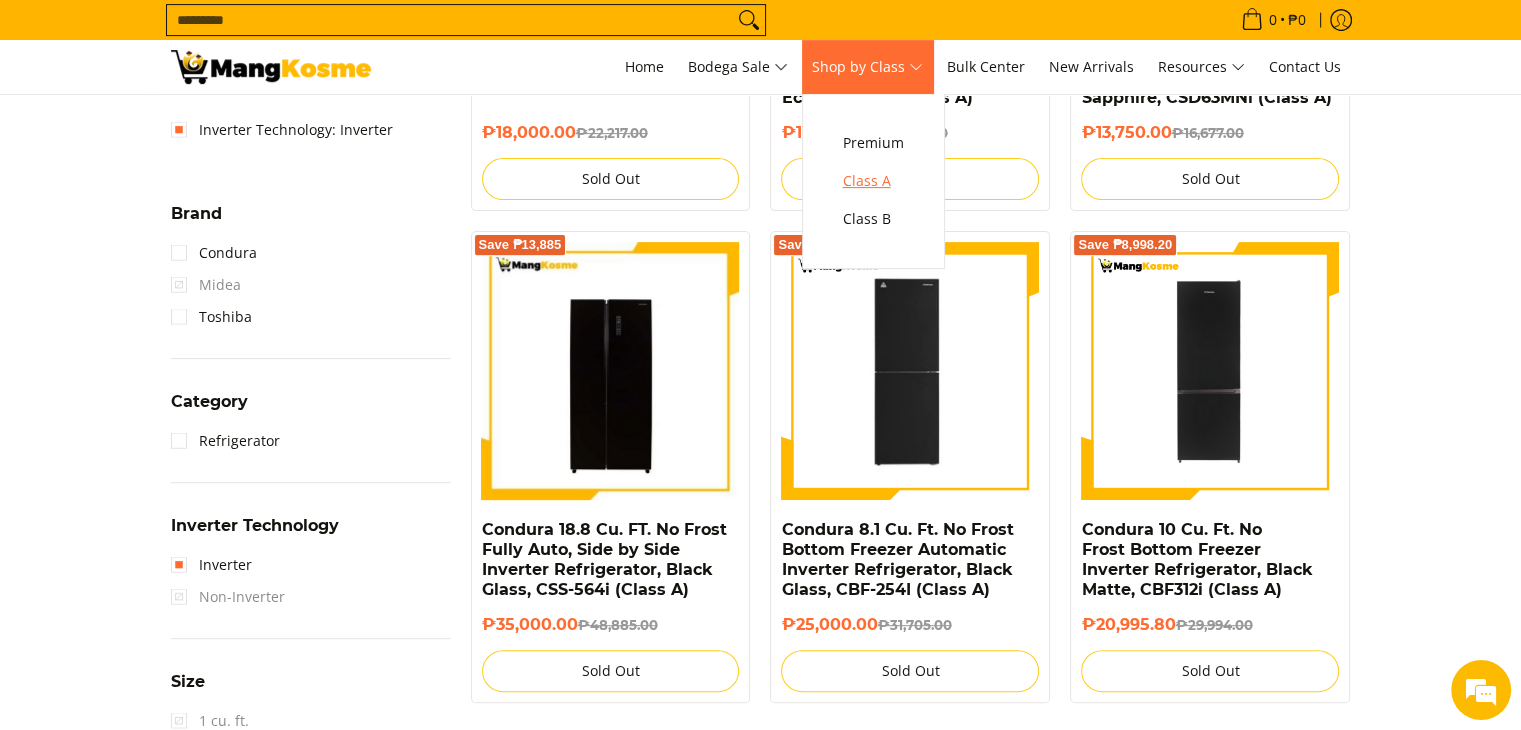 click on "Class A" at bounding box center (873, 181) 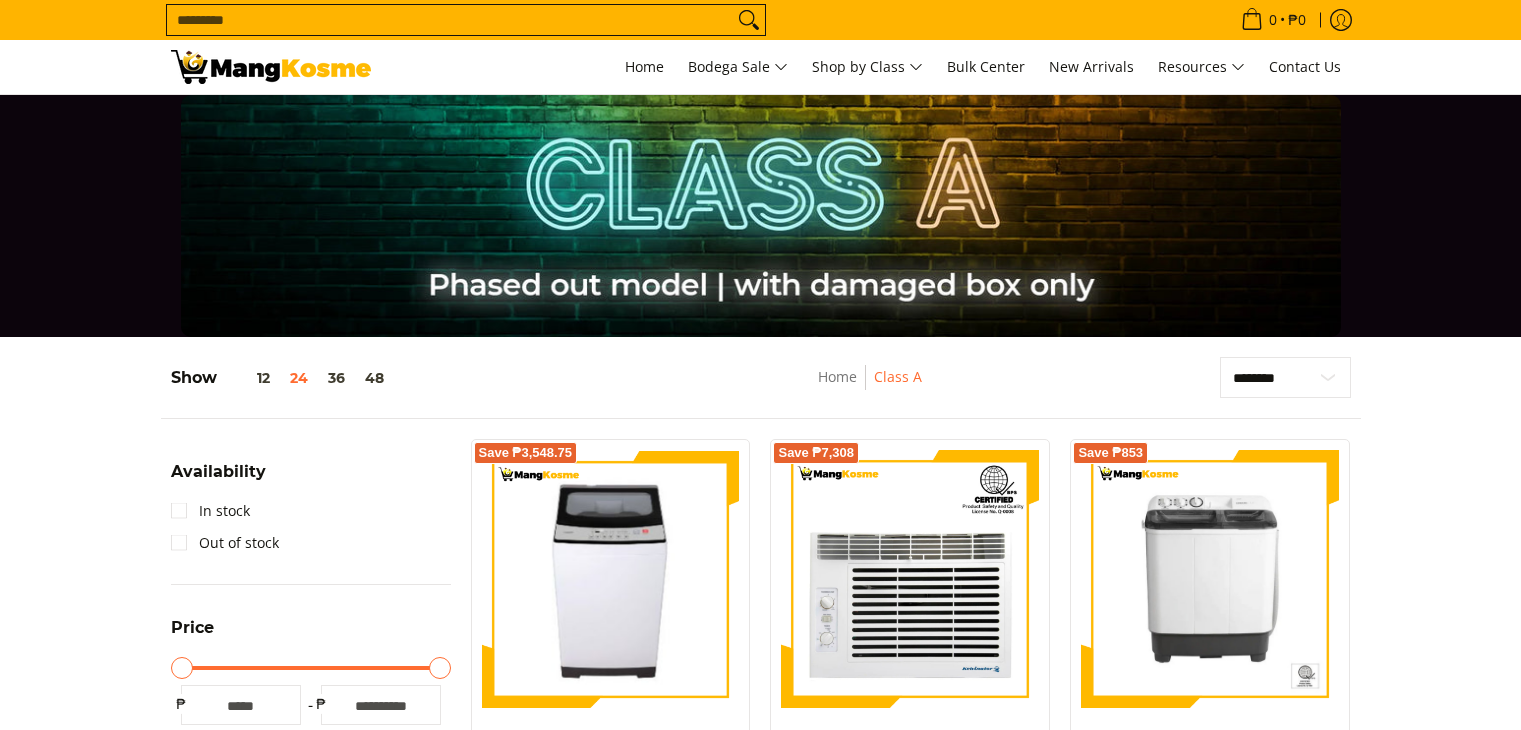 scroll, scrollTop: 296, scrollLeft: 0, axis: vertical 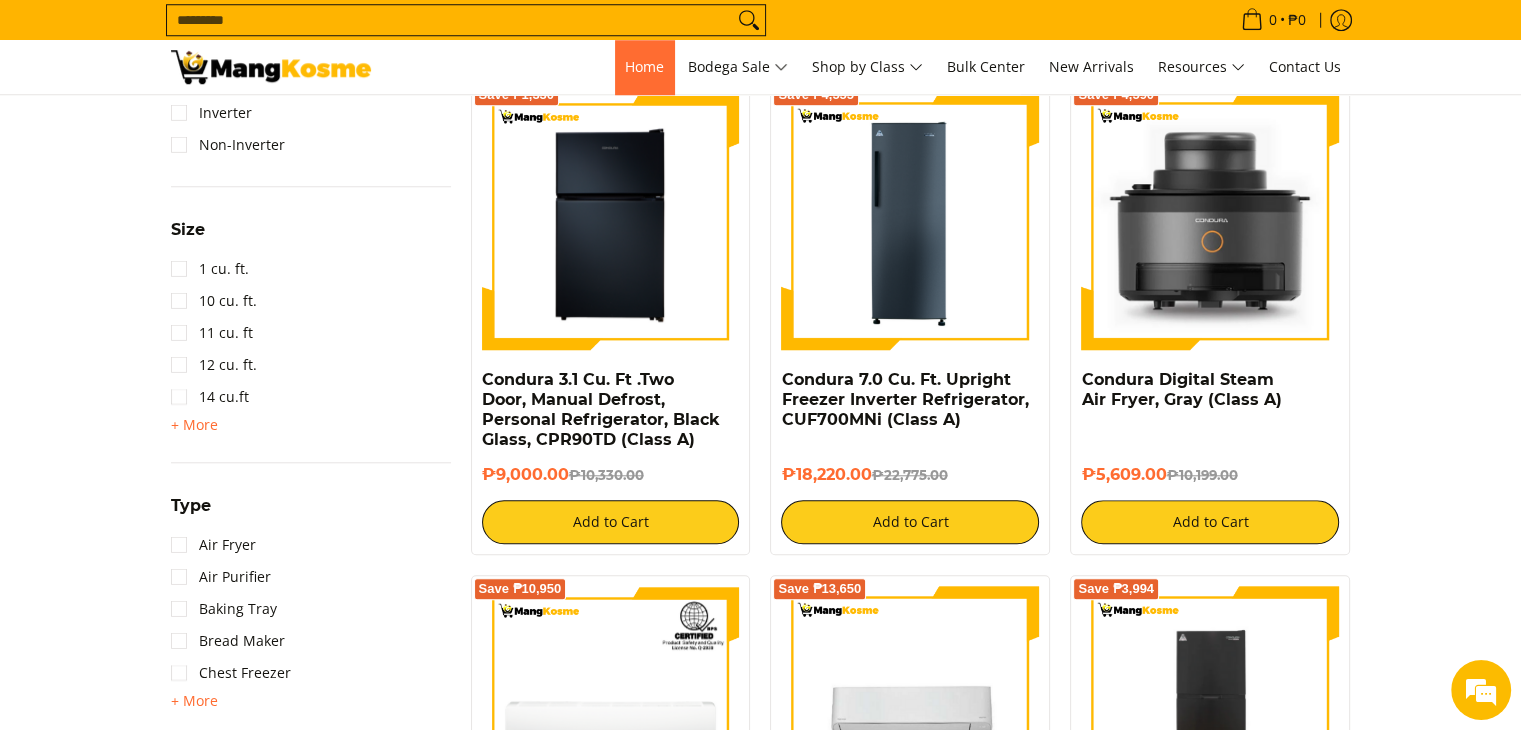 click on "Home" at bounding box center (644, 66) 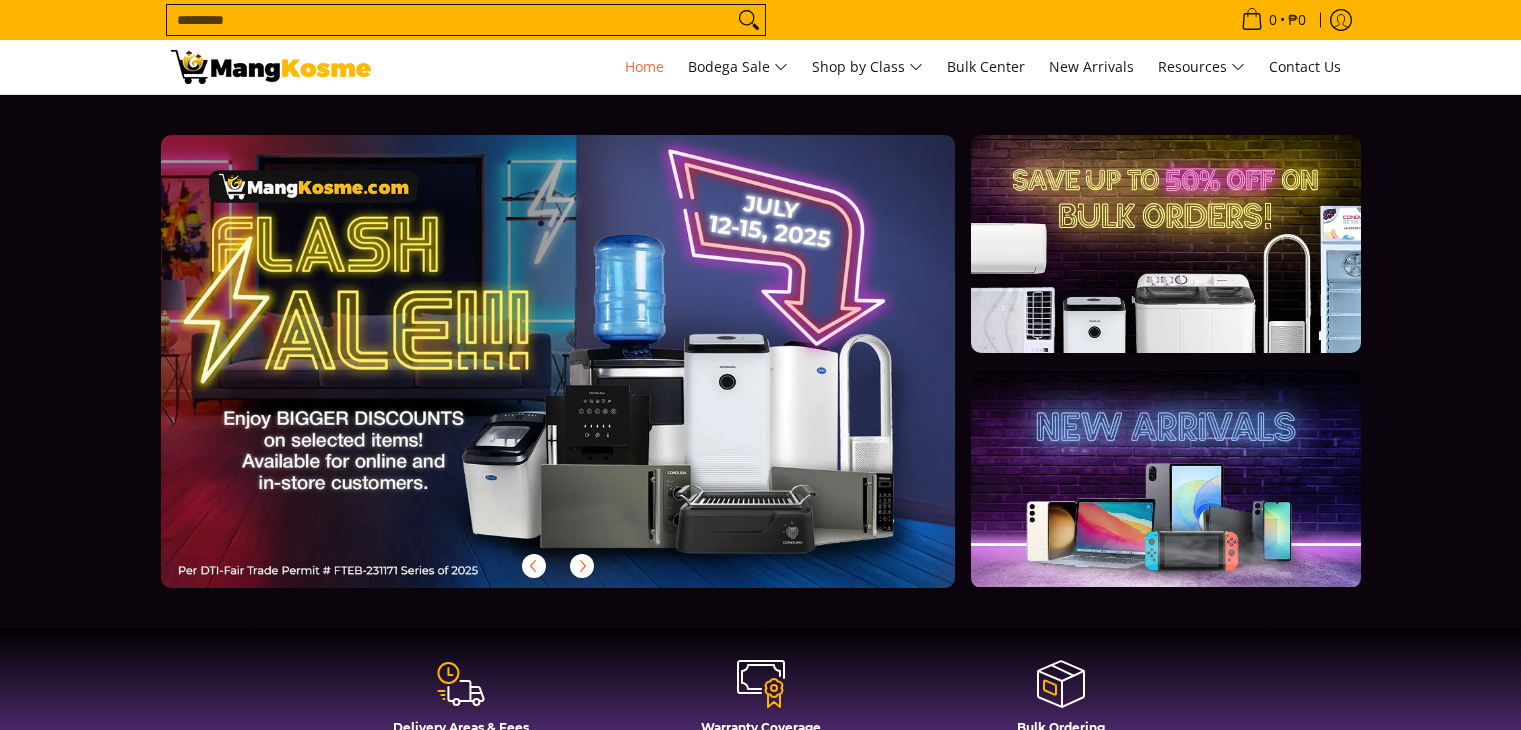 scroll, scrollTop: 0, scrollLeft: 0, axis: both 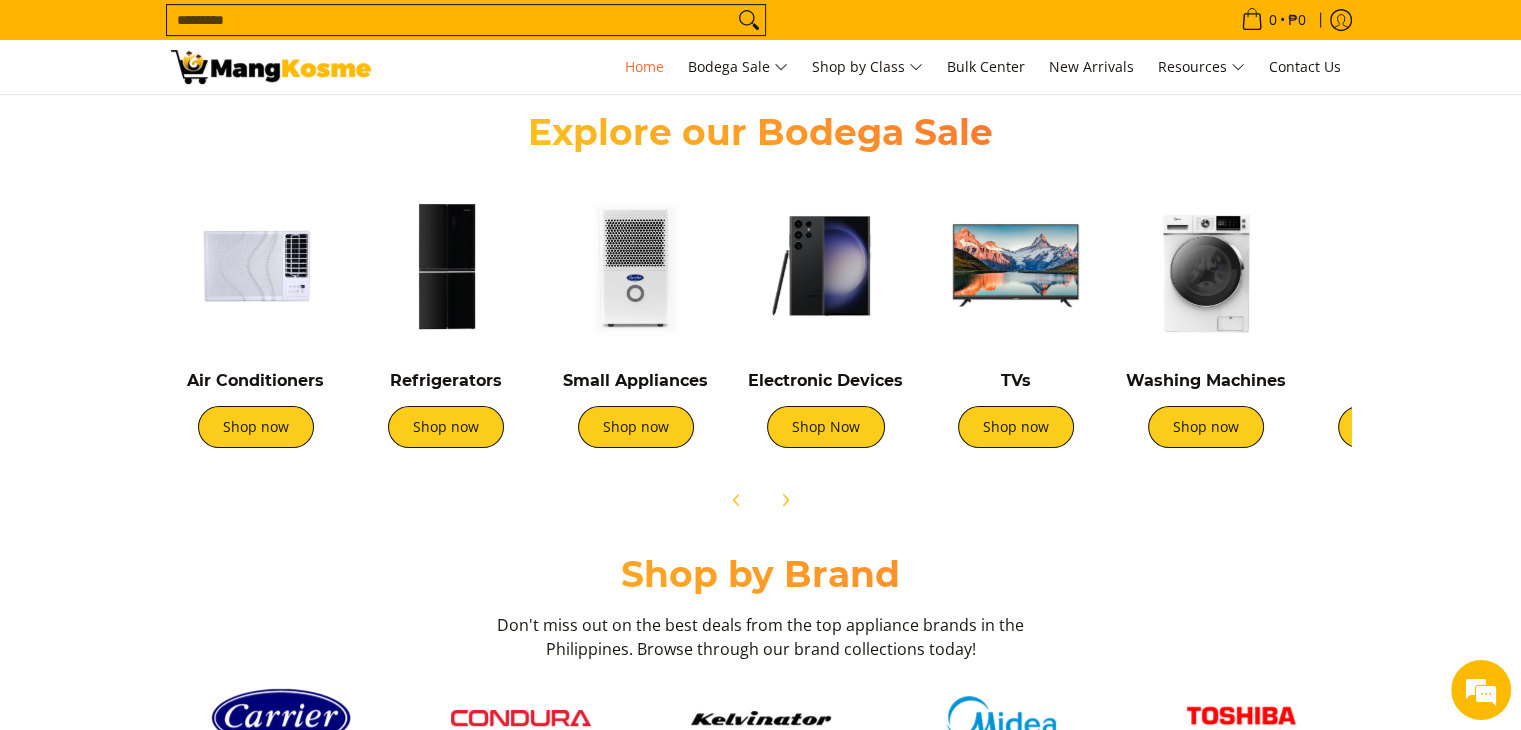 click at bounding box center [256, 266] 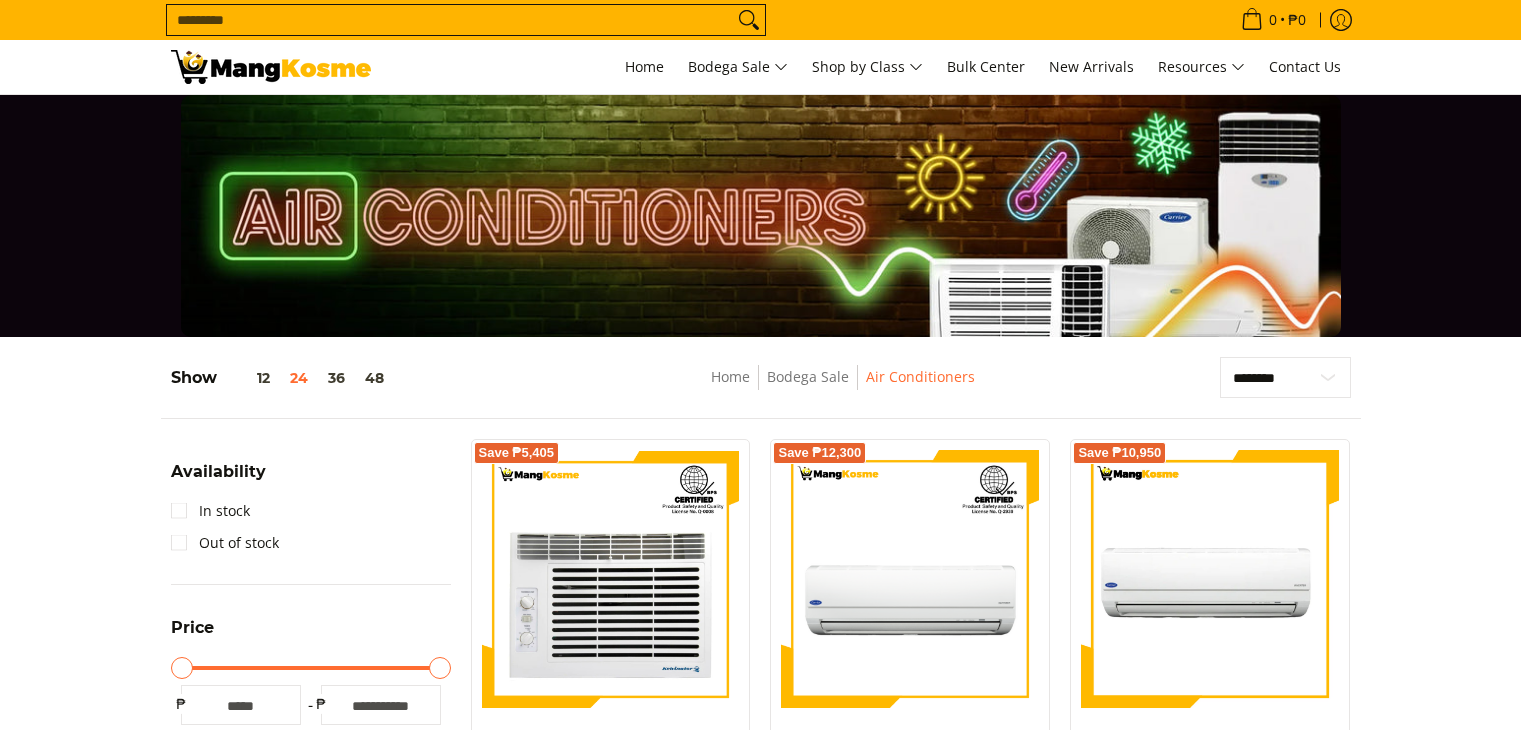 scroll, scrollTop: 0, scrollLeft: 0, axis: both 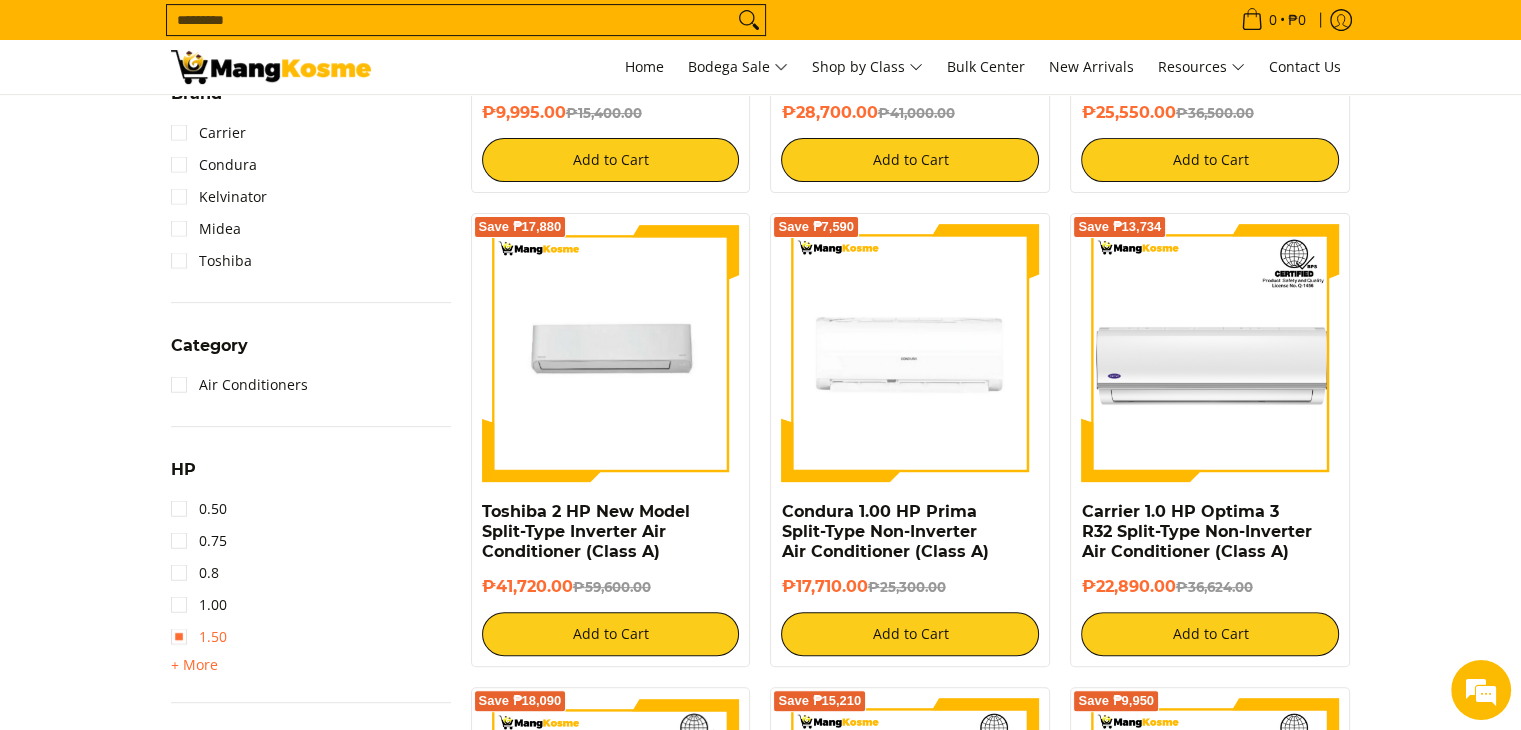 click on "1.50" at bounding box center [199, 637] 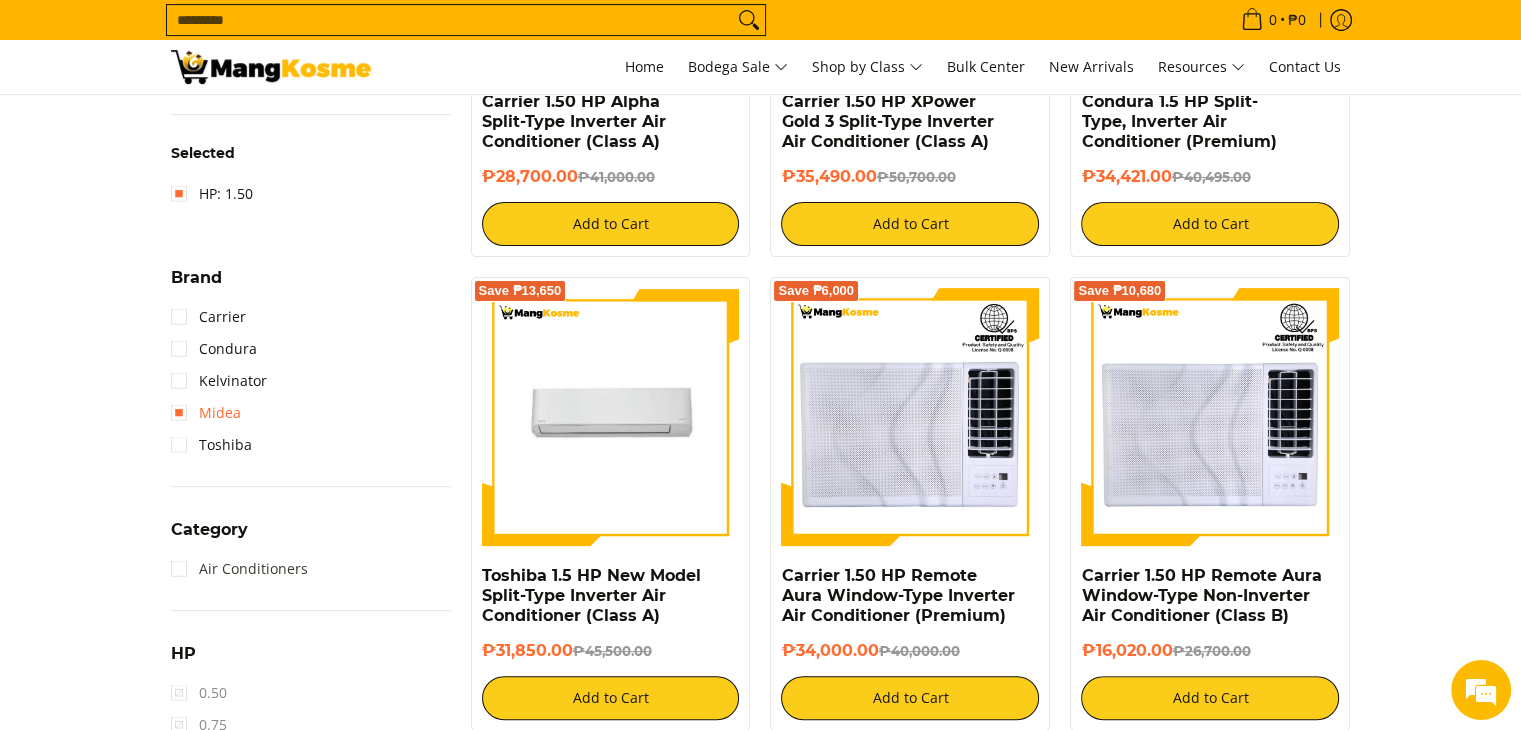scroll, scrollTop: 661, scrollLeft: 0, axis: vertical 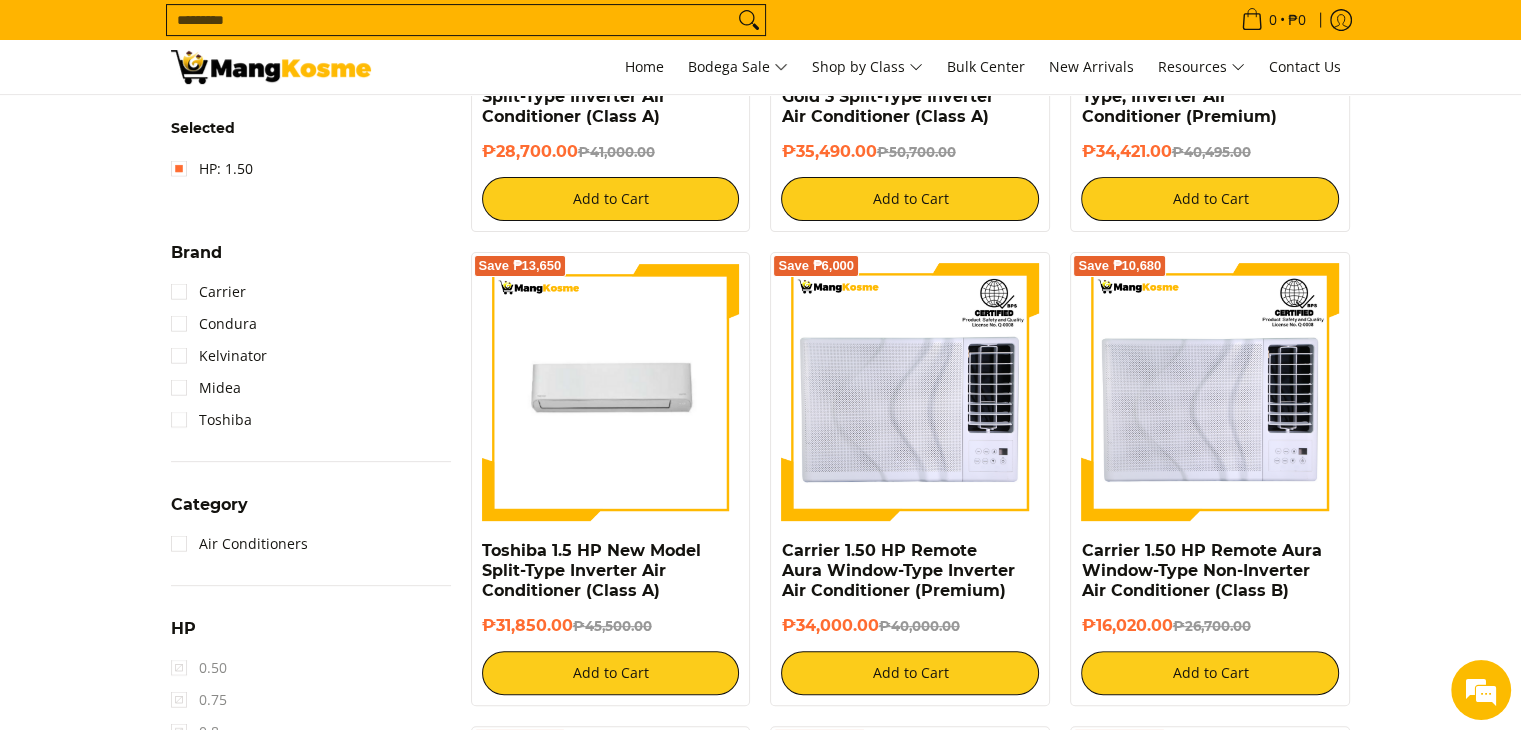 drag, startPoint x: 208, startPoint y: 616, endPoint x: 207, endPoint y: 600, distance: 16.03122 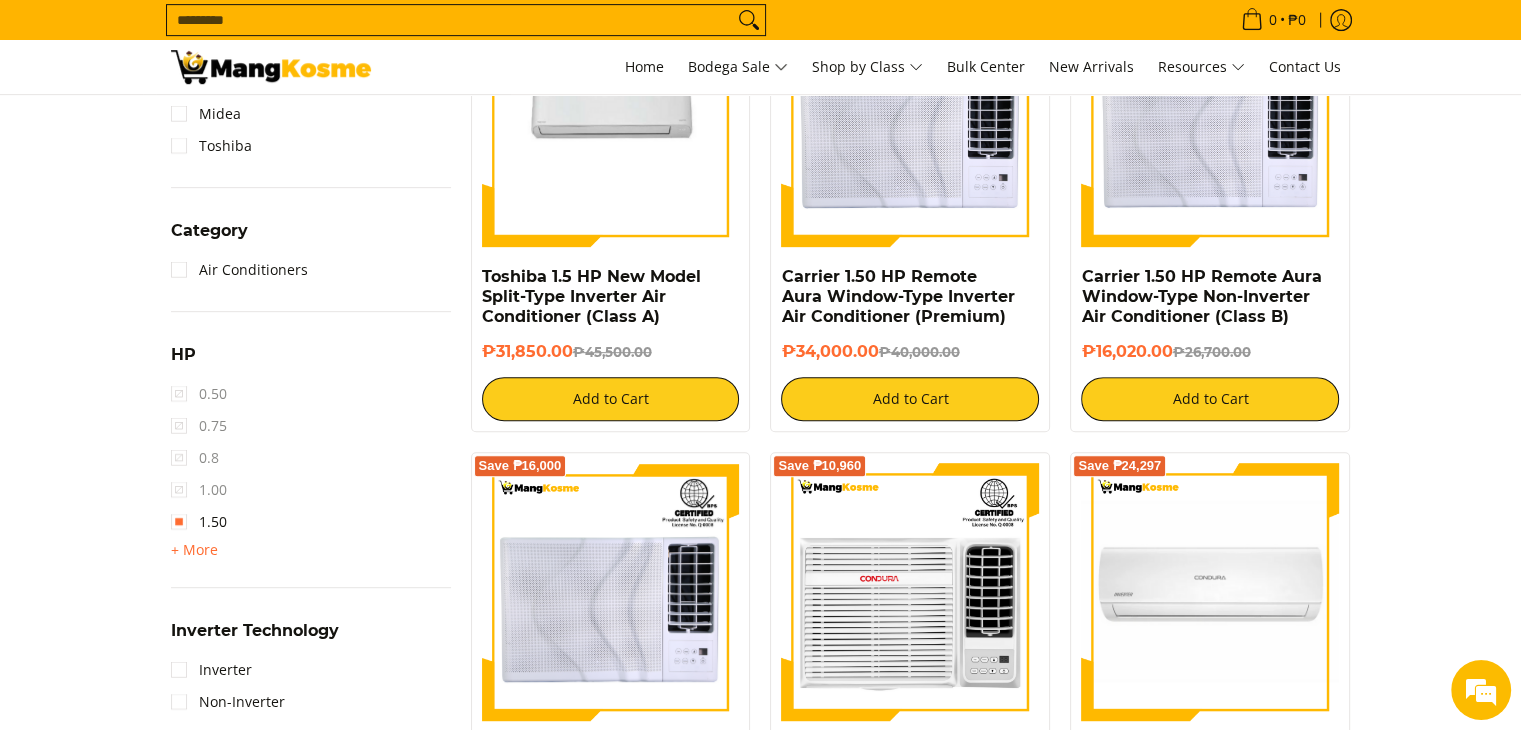 scroll, scrollTop: 961, scrollLeft: 0, axis: vertical 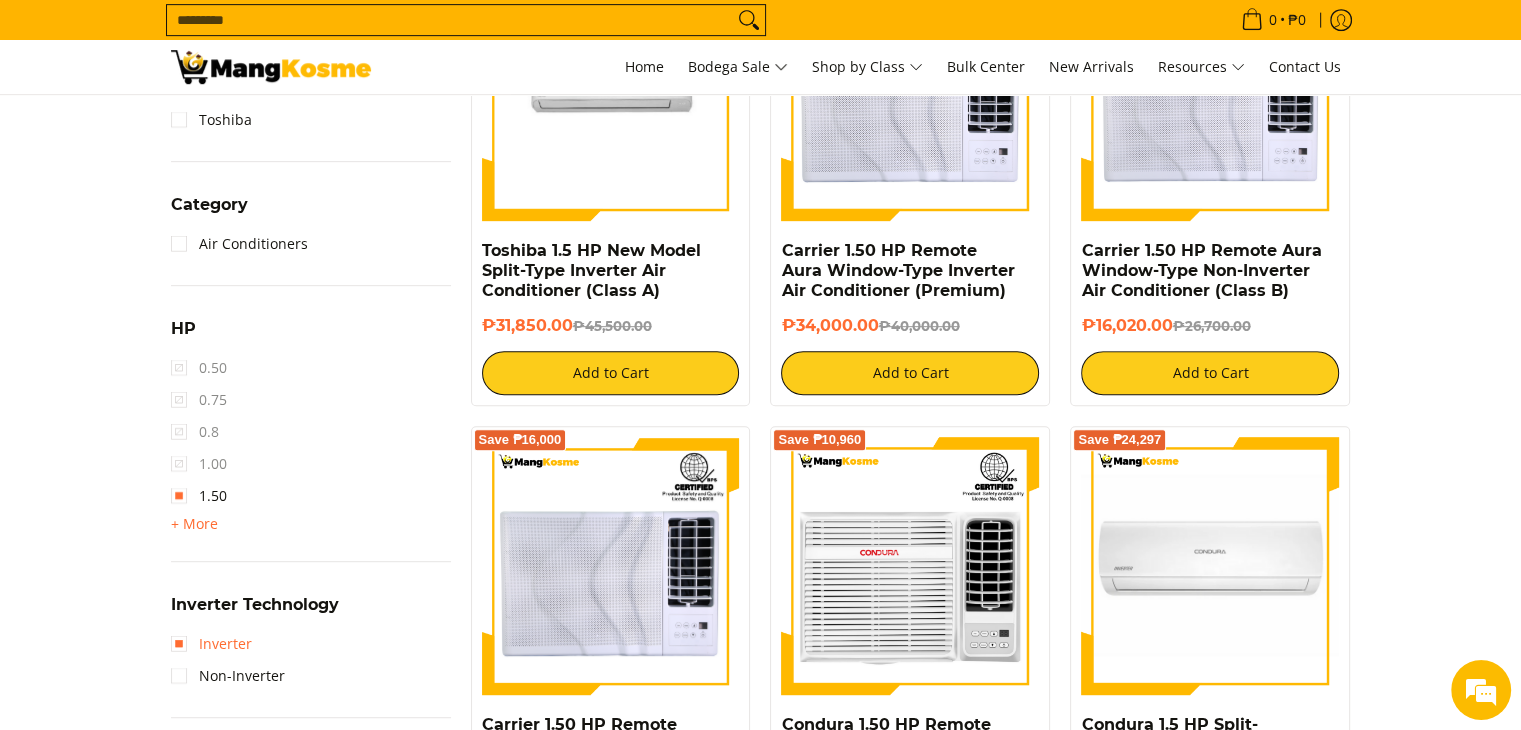 click on "Inverter" at bounding box center [211, 644] 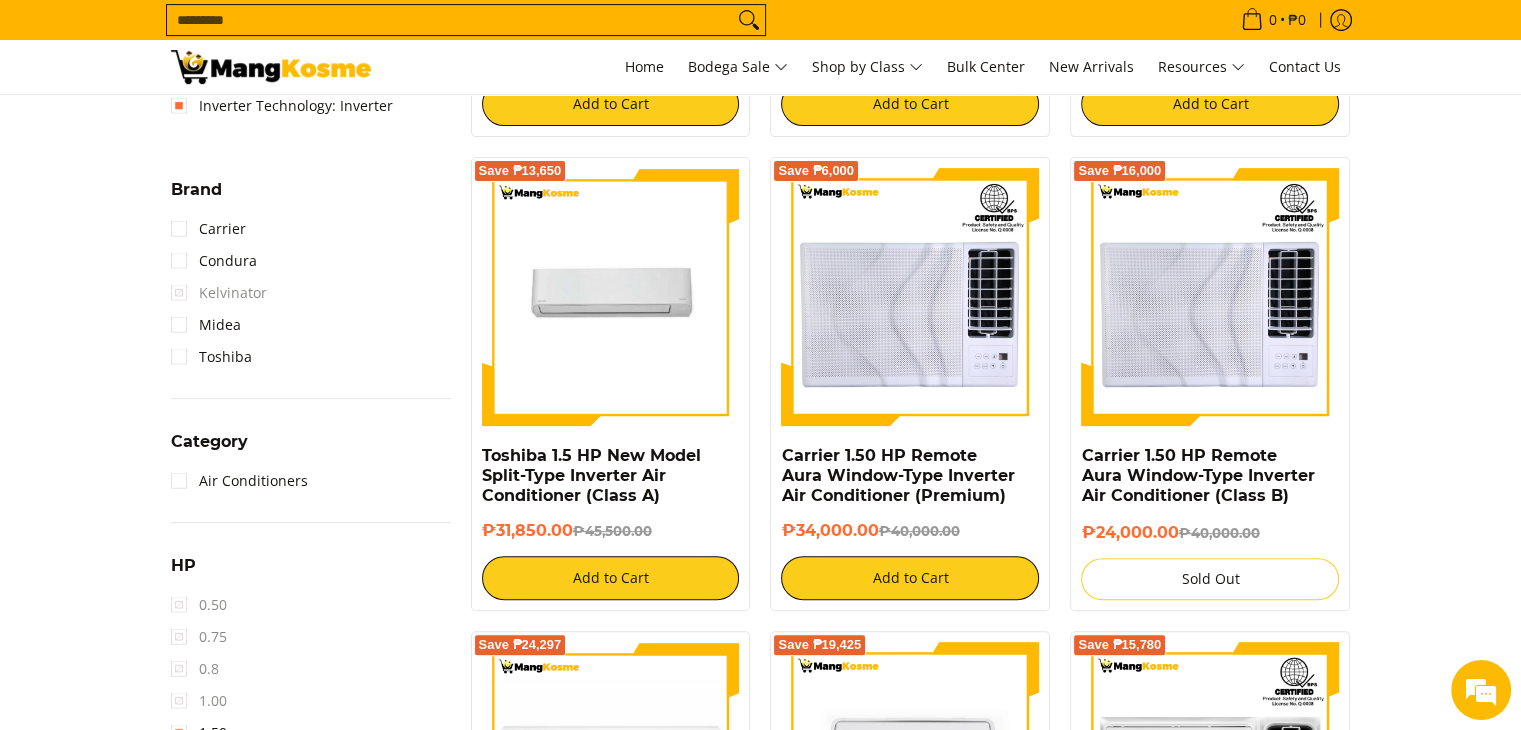 scroll, scrollTop: 861, scrollLeft: 0, axis: vertical 